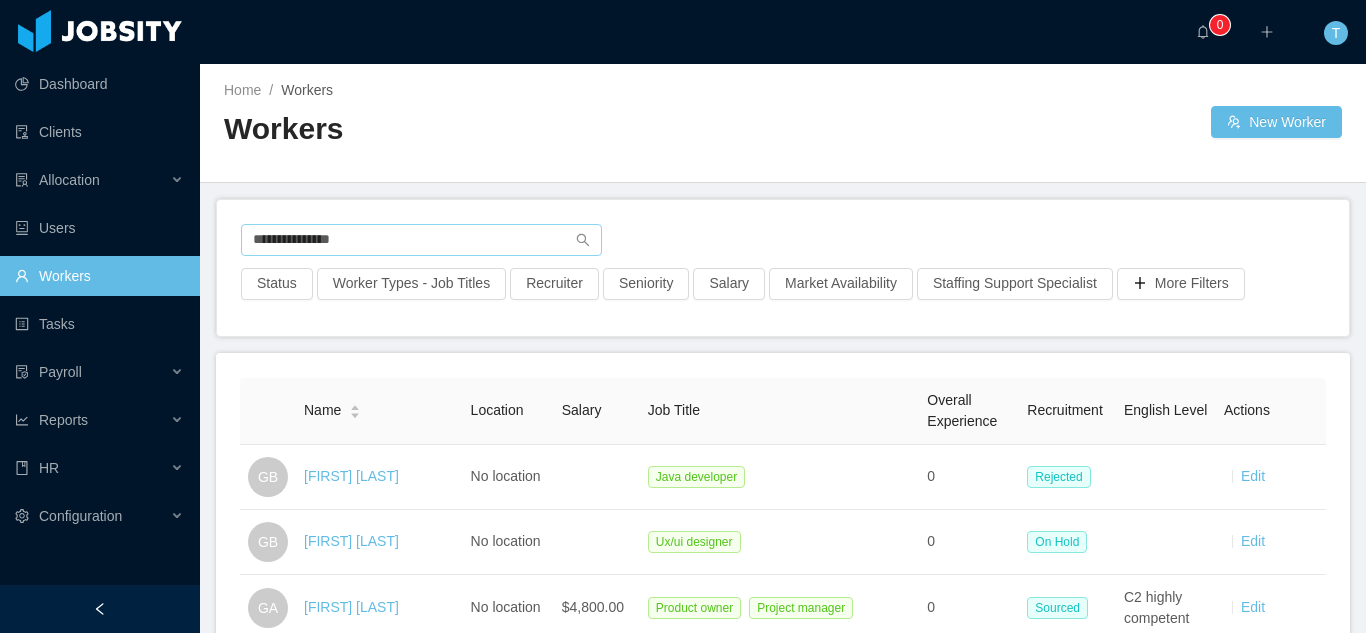 scroll, scrollTop: 0, scrollLeft: 0, axis: both 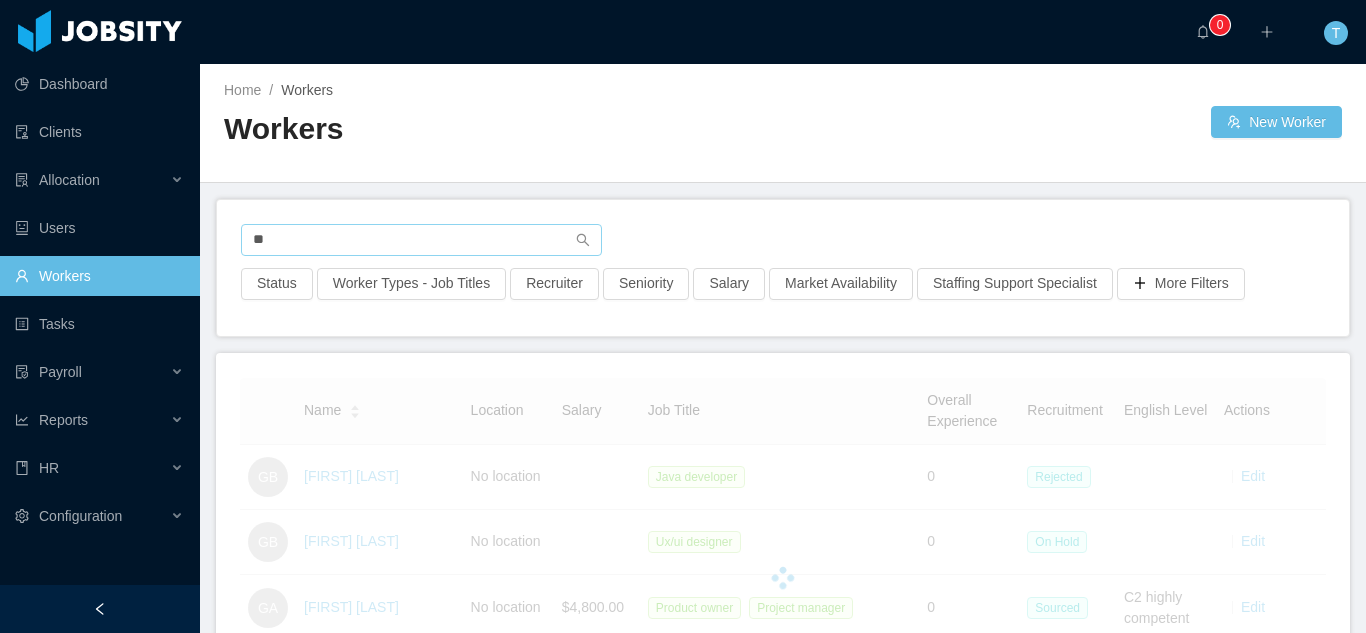 type on "*" 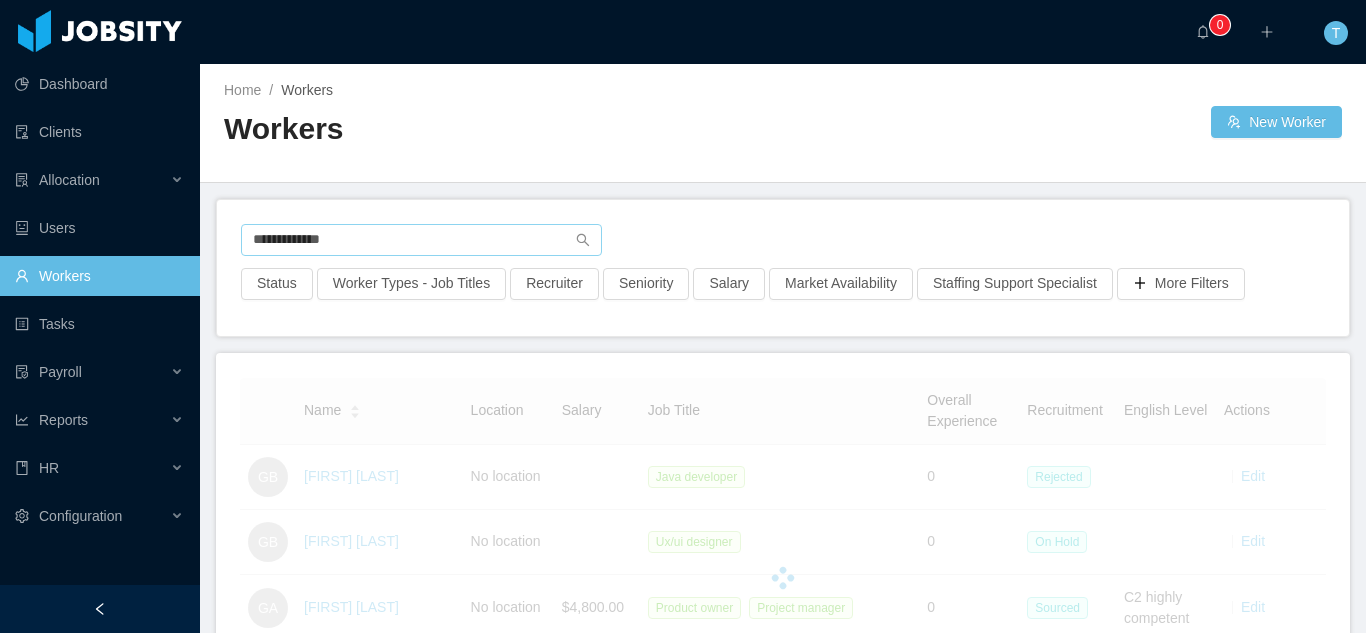 type on "**********" 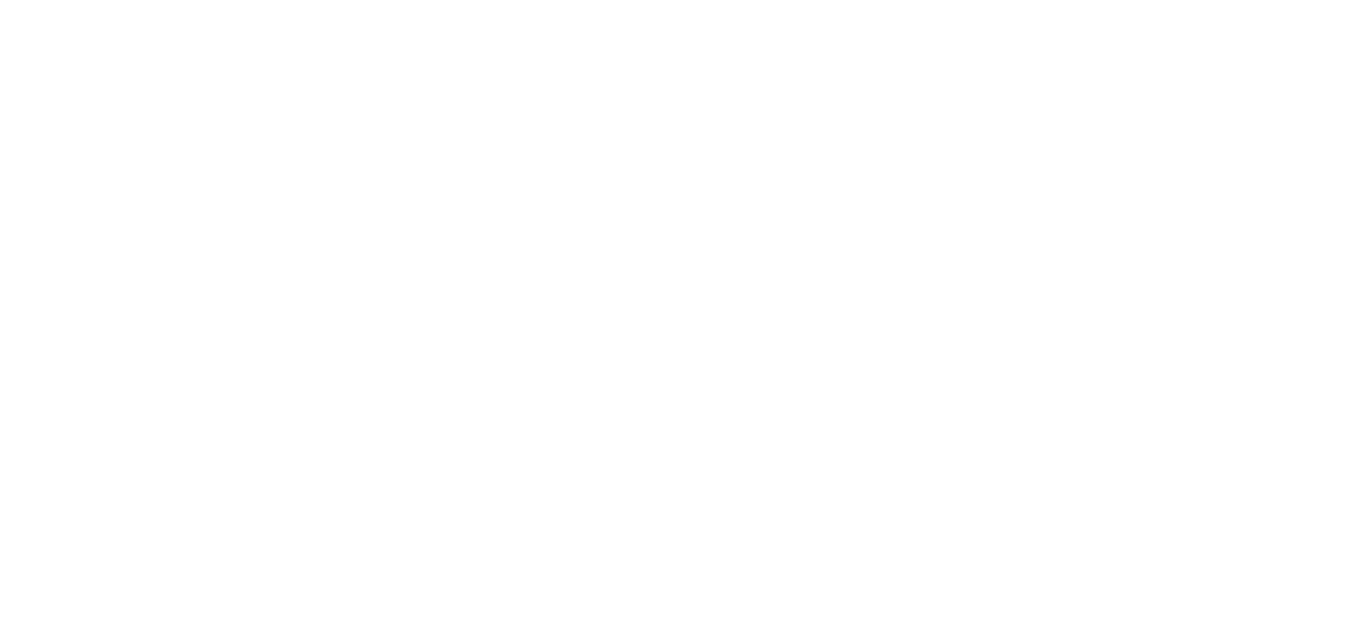 scroll, scrollTop: 0, scrollLeft: 0, axis: both 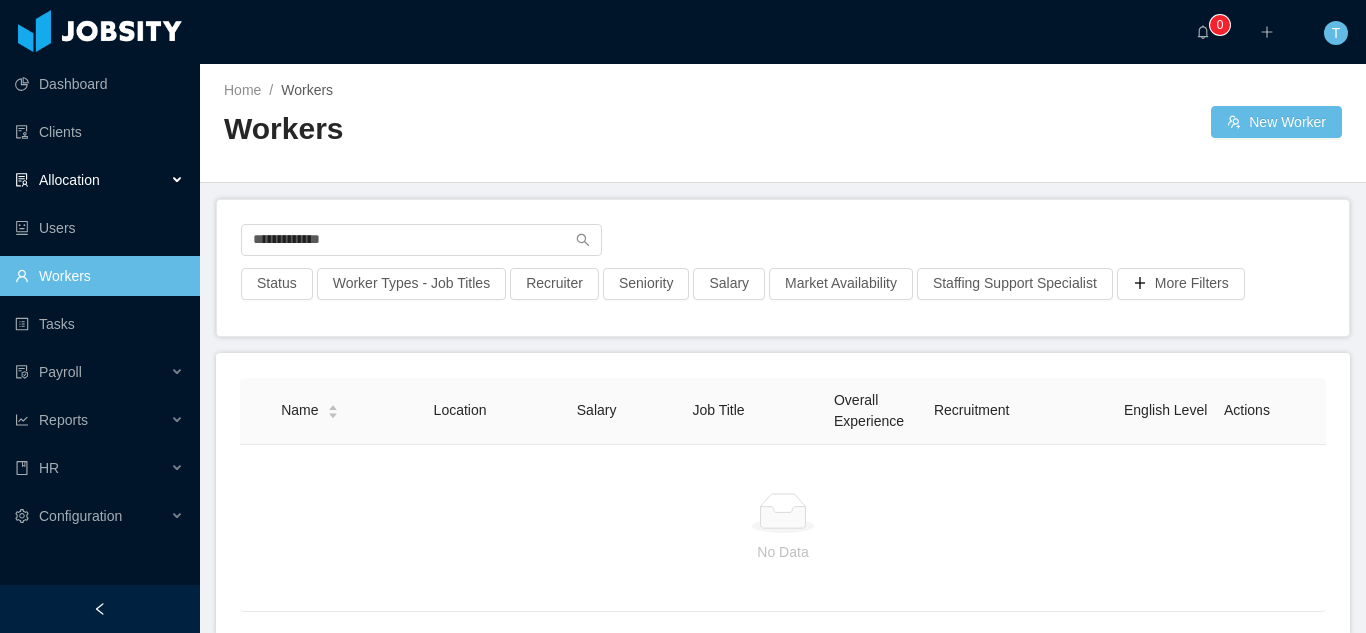 click on "Allocation" at bounding box center [69, 180] 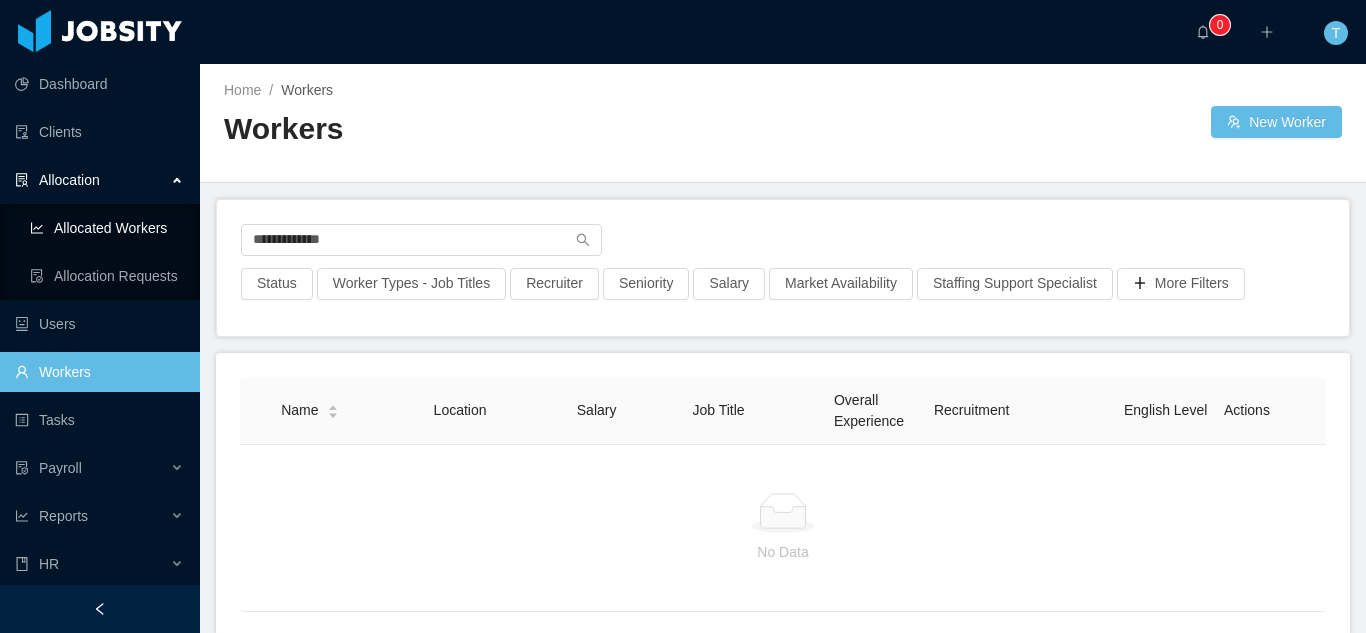 click on "Allocated Workers" at bounding box center [107, 228] 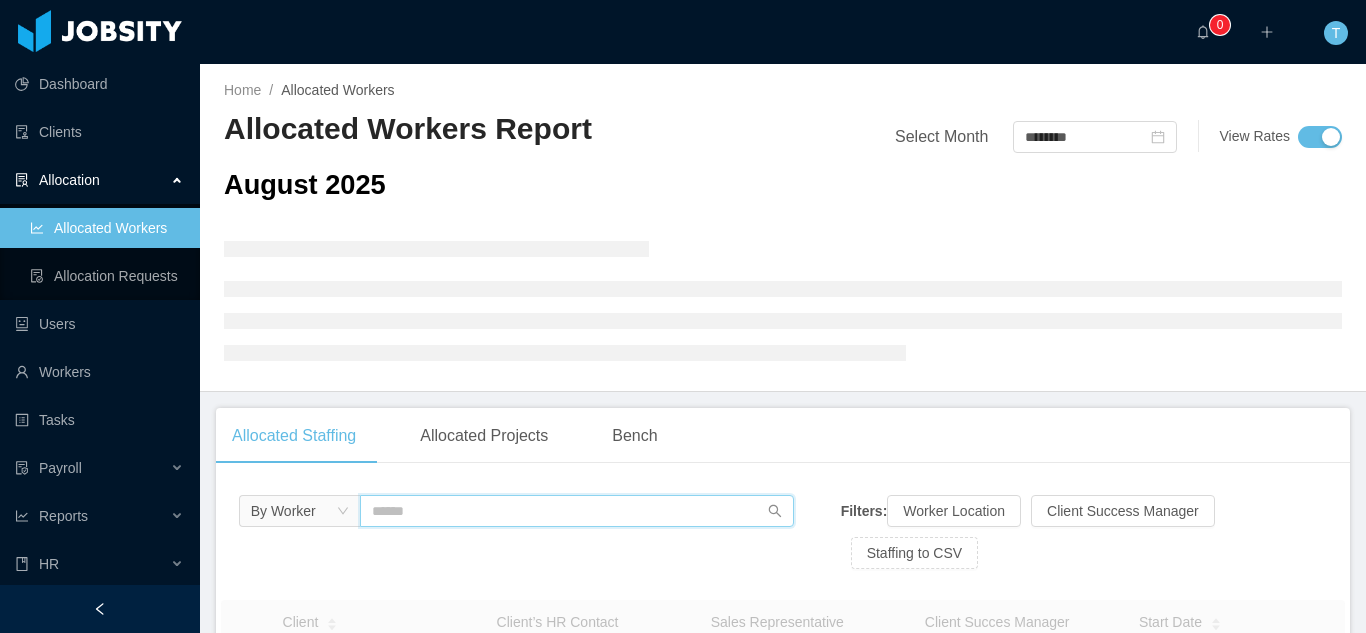 click at bounding box center [577, 511] 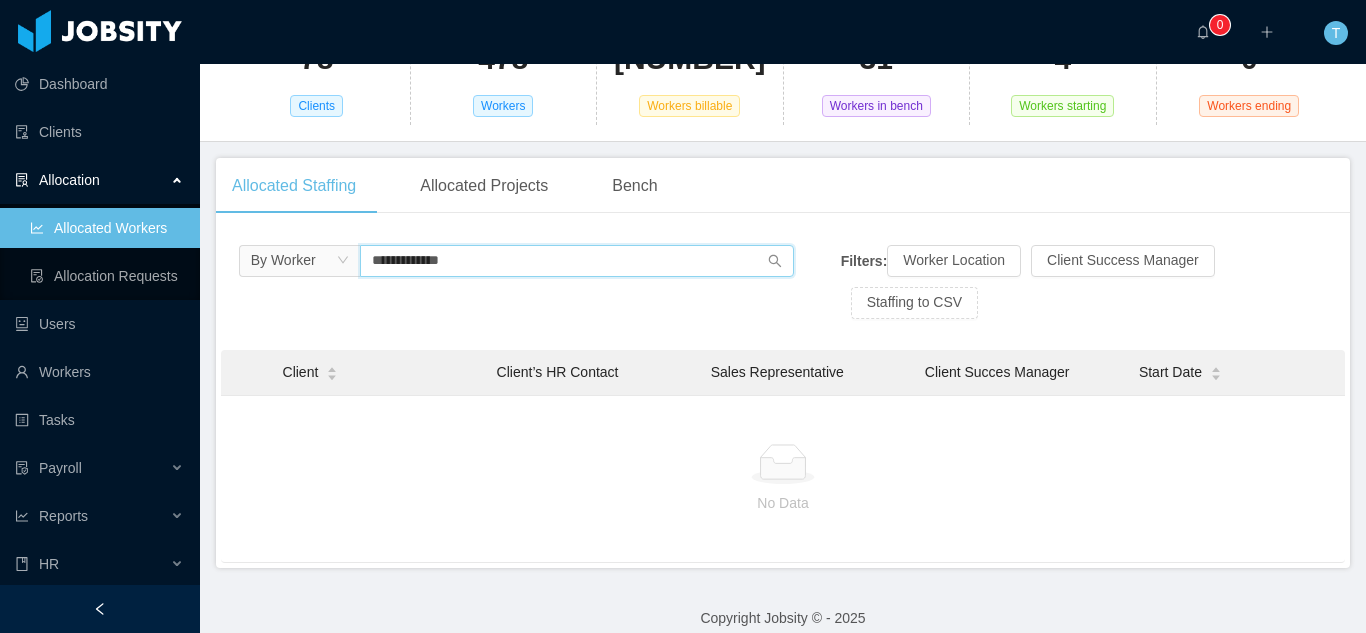scroll, scrollTop: 214, scrollLeft: 0, axis: vertical 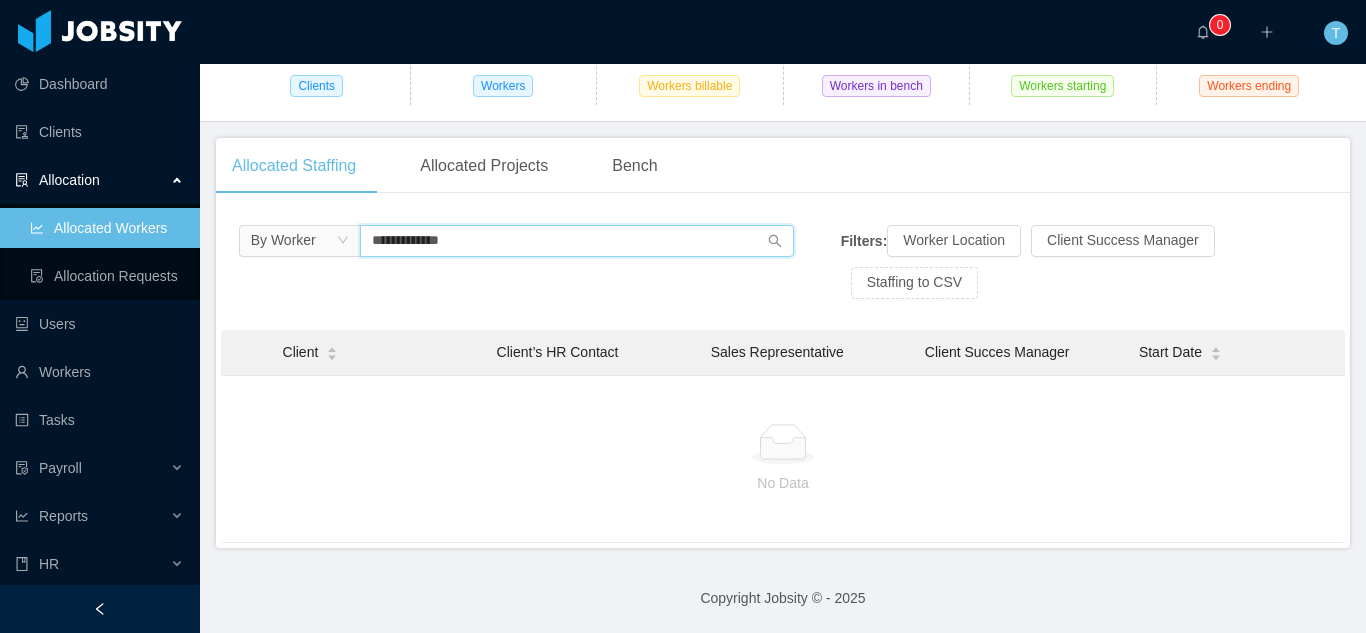 click on "**********" at bounding box center [577, 241] 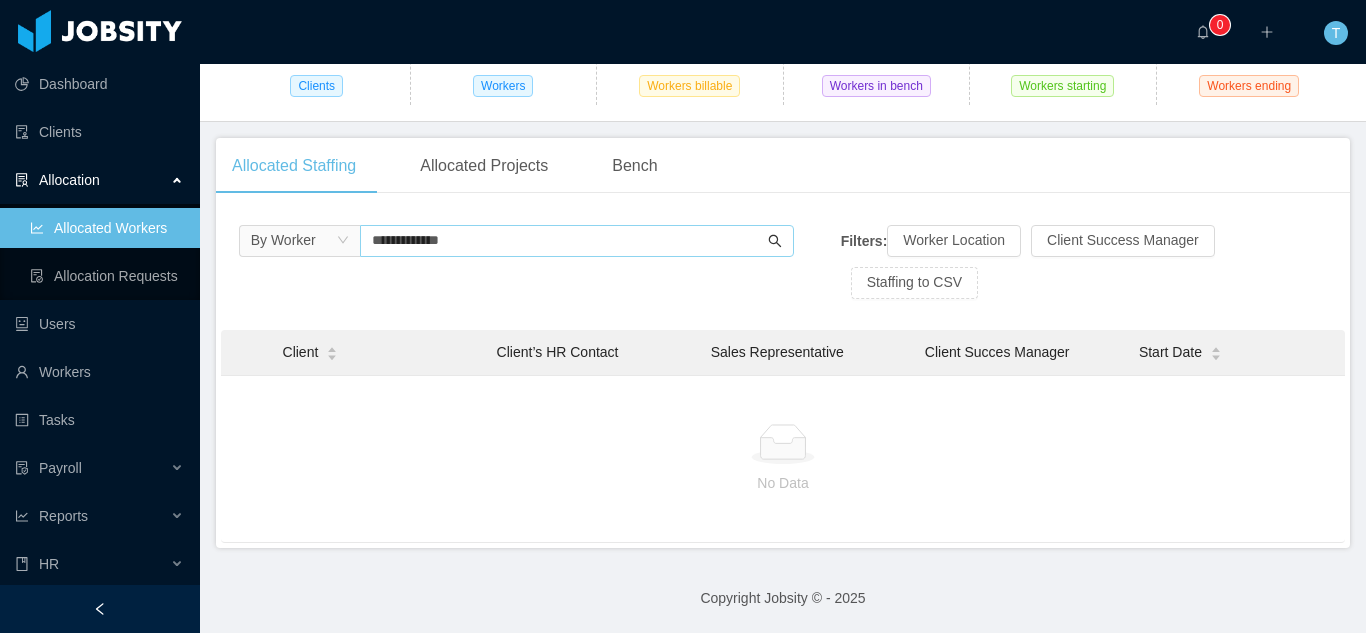 click 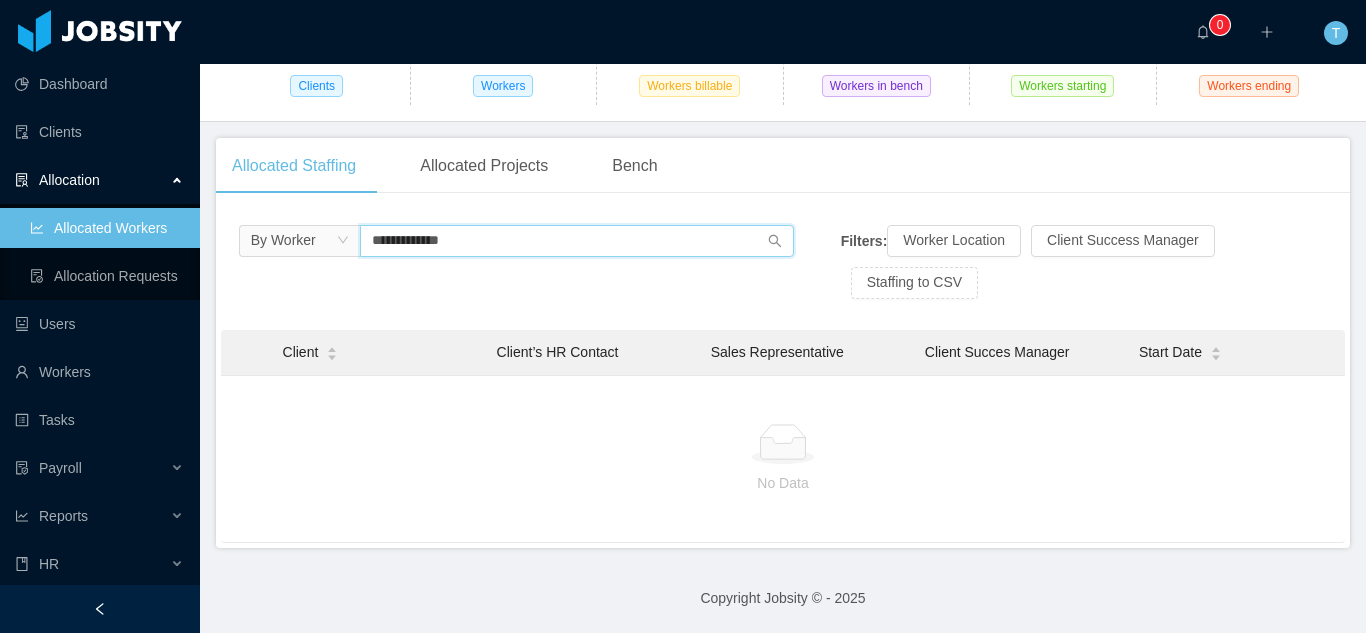 click on "**********" at bounding box center (577, 241) 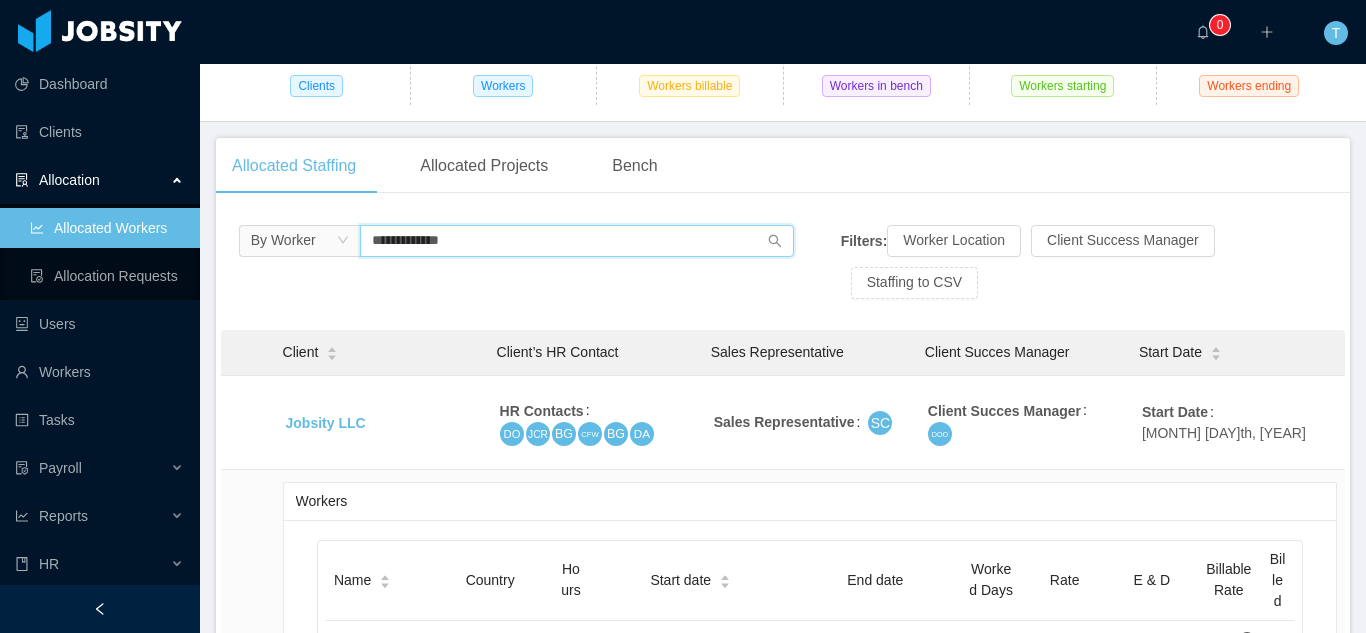 click on "**********" at bounding box center [577, 241] 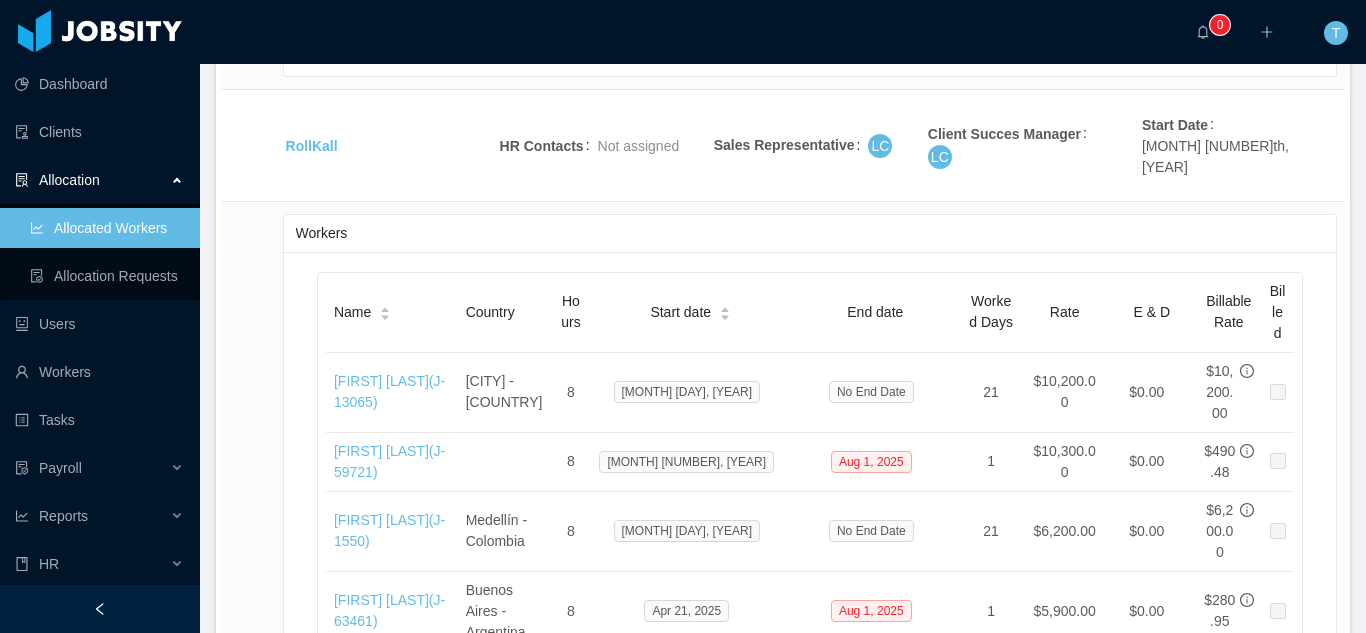 scroll, scrollTop: 7947, scrollLeft: 0, axis: vertical 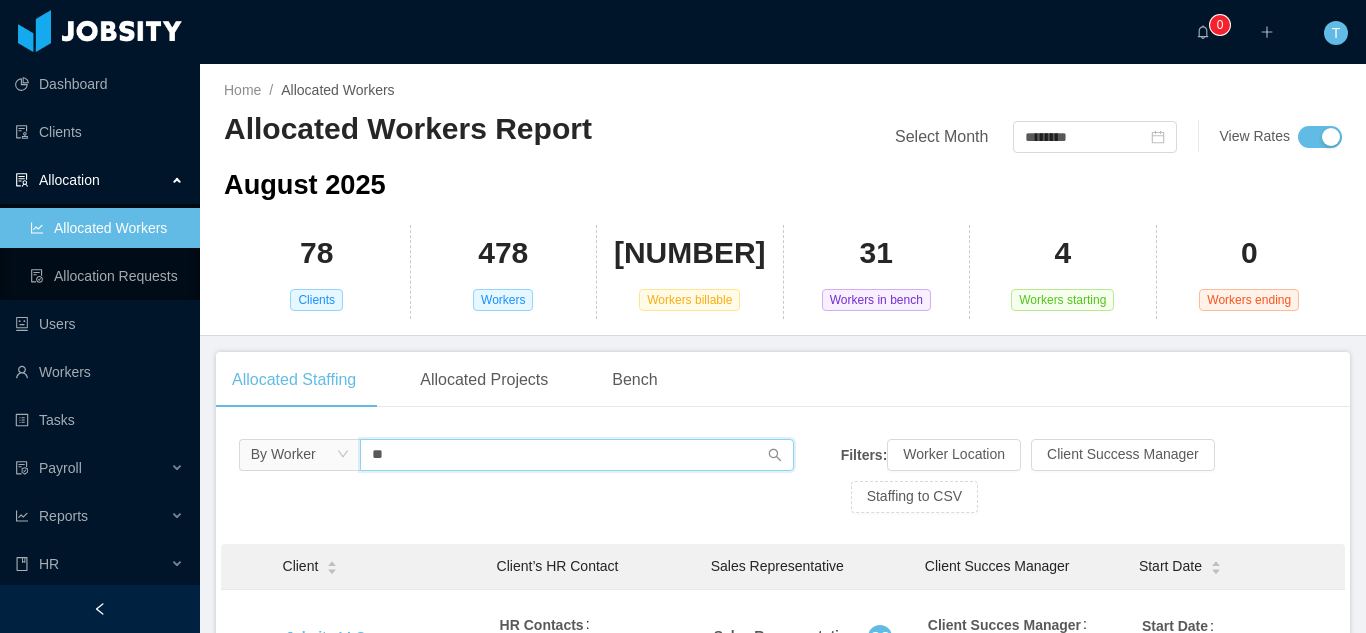 type on "*" 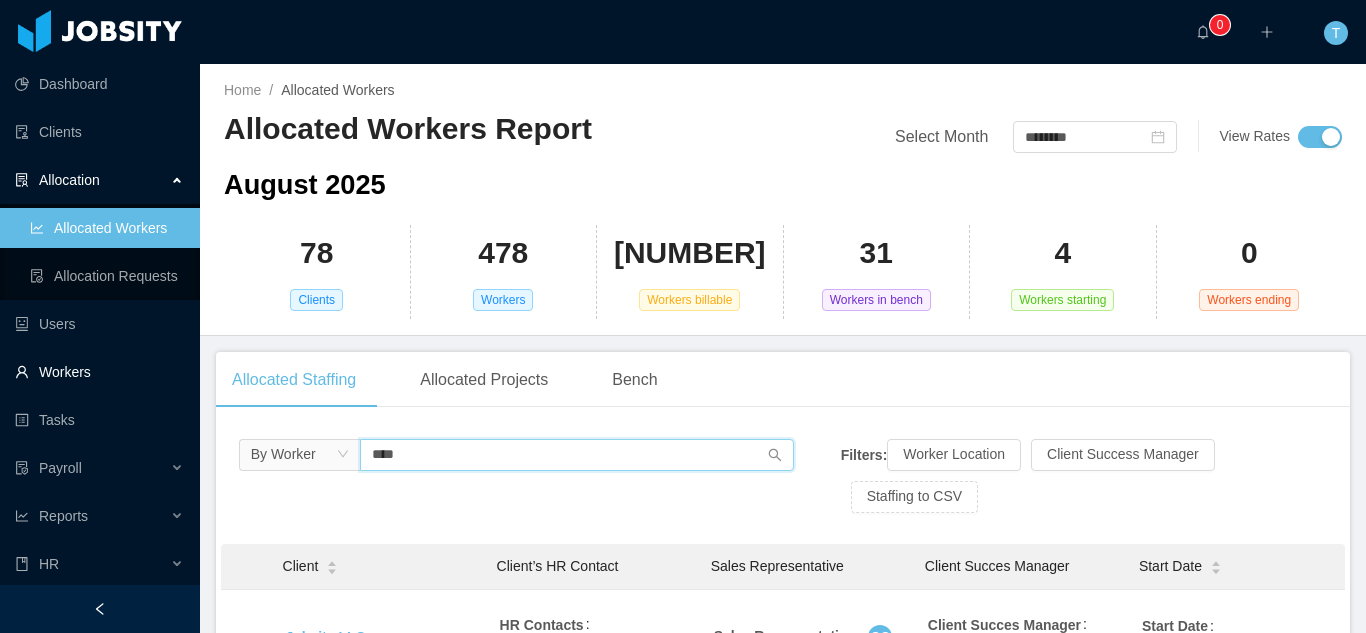 type on "****" 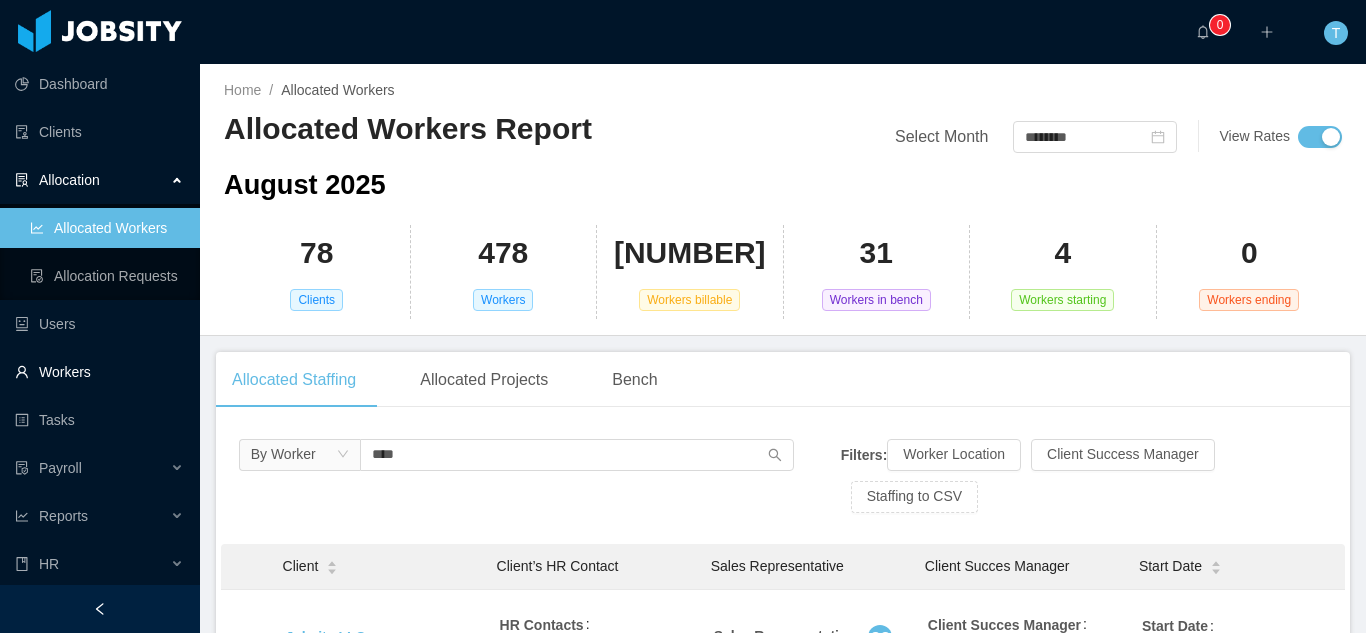 click on "Workers" at bounding box center [99, 372] 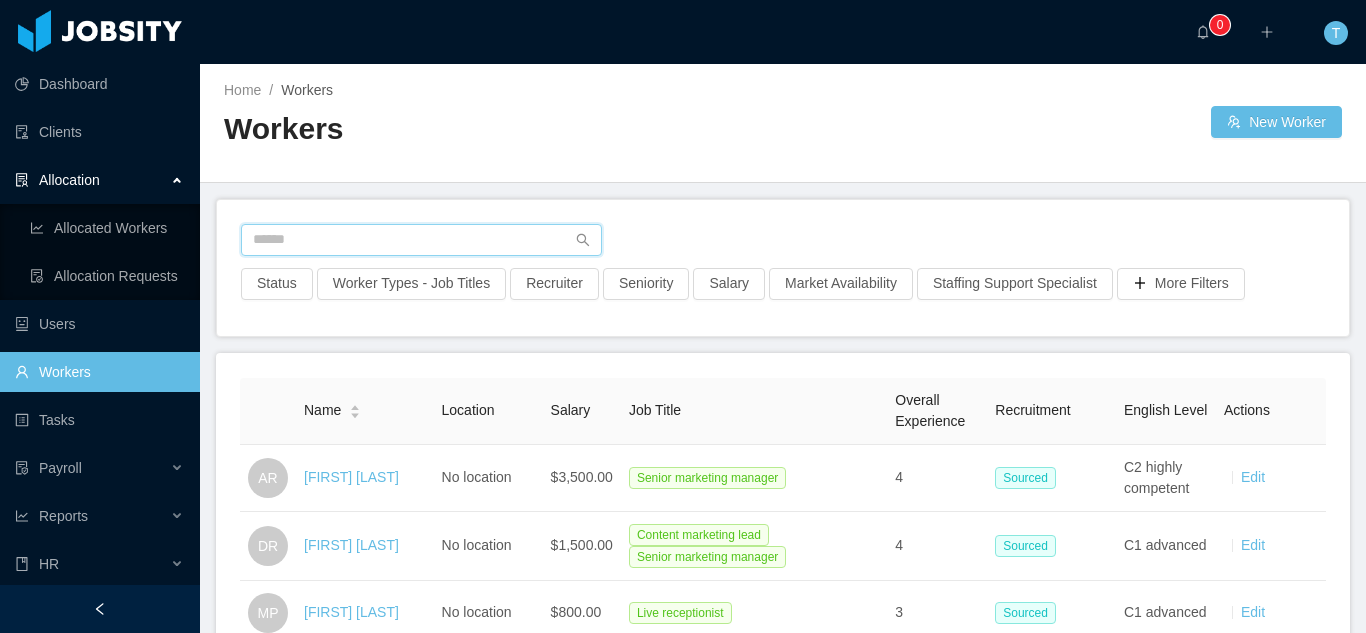 click at bounding box center (421, 240) 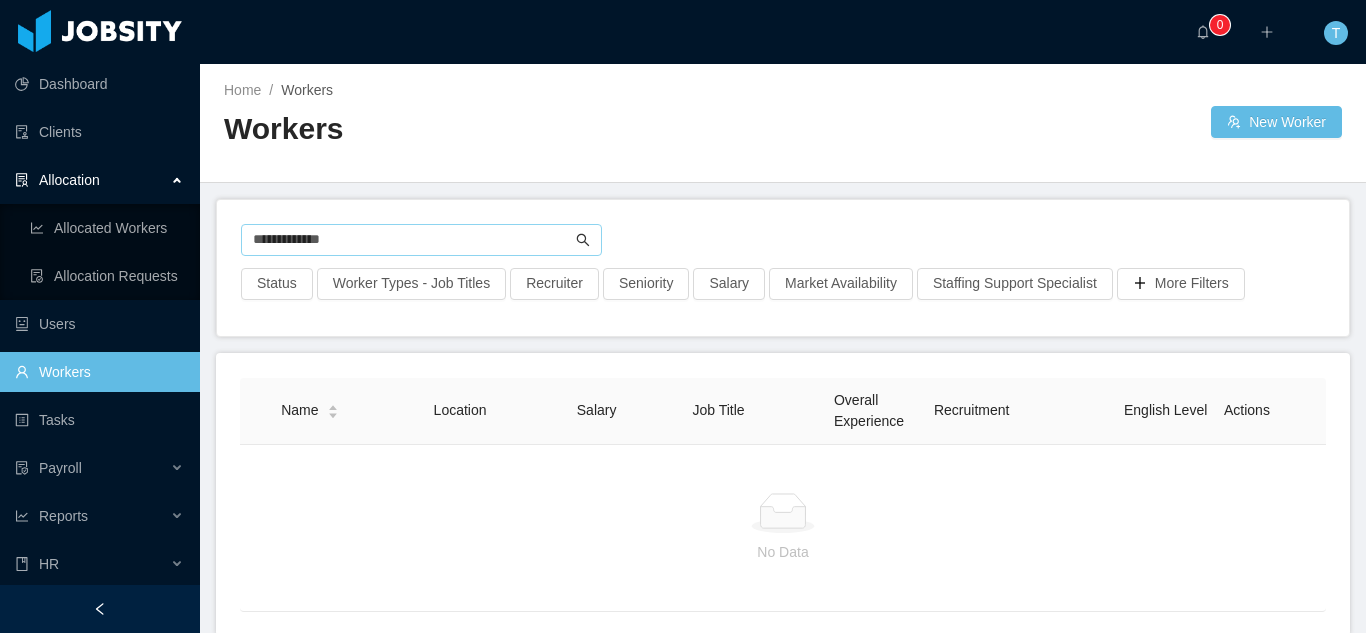 click 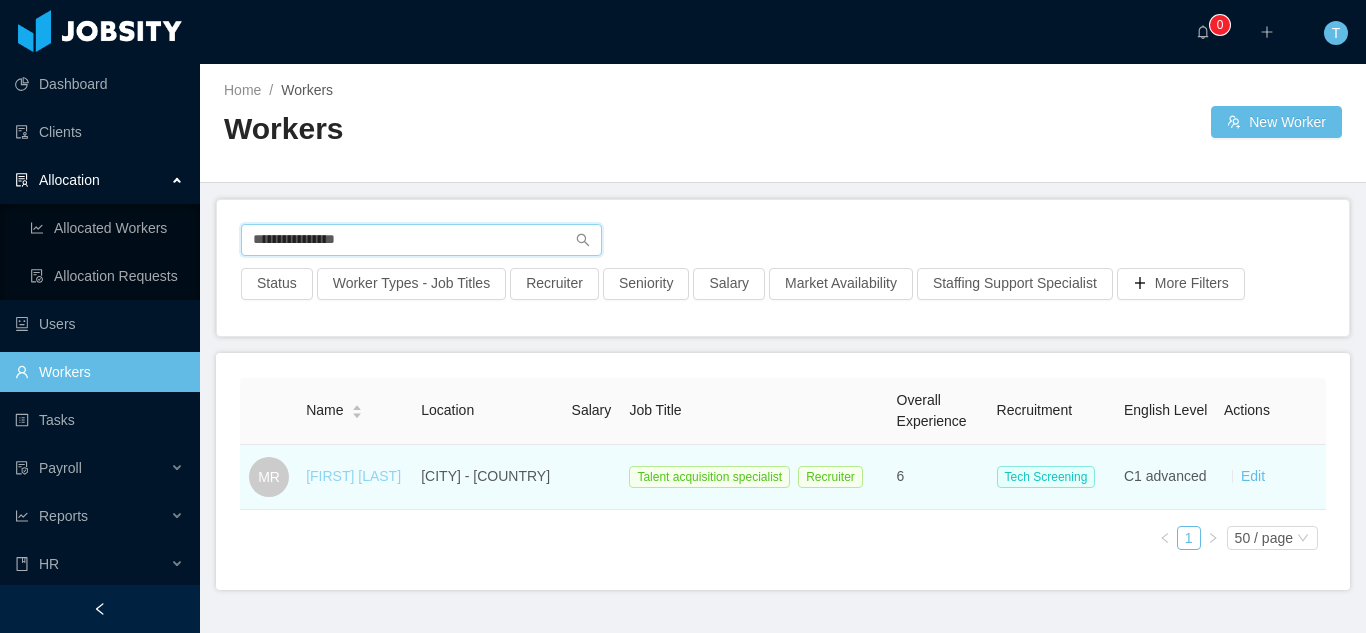 type on "**********" 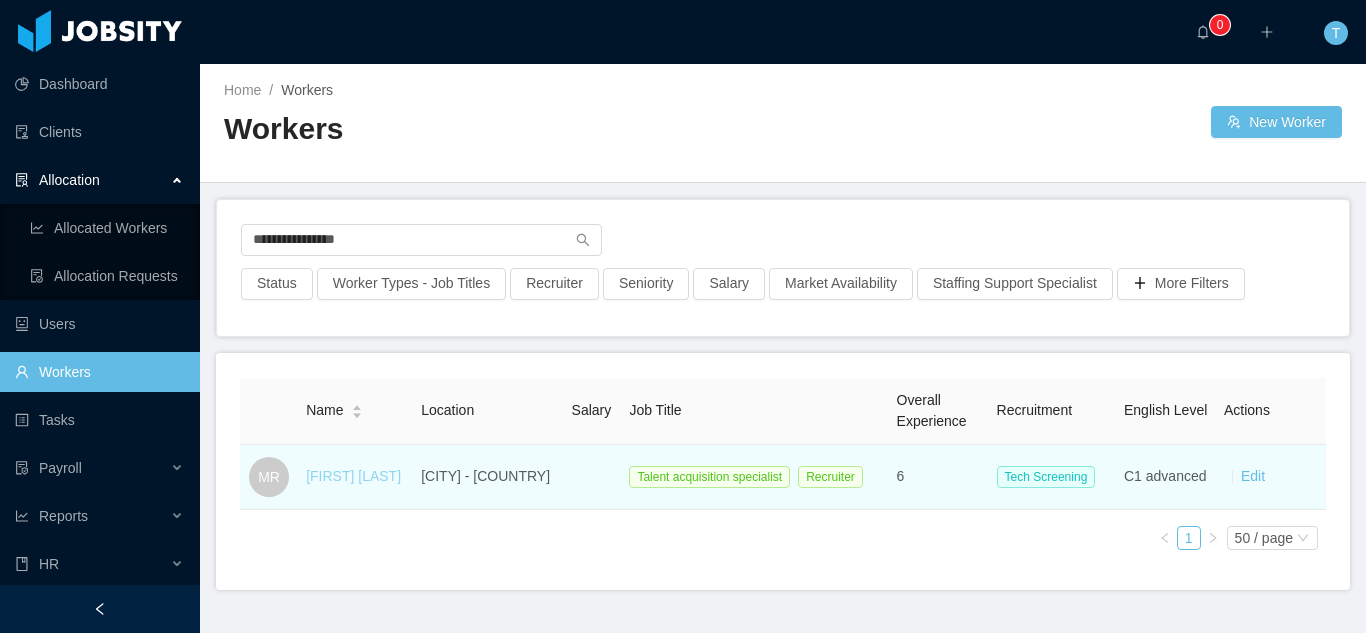 click on "[FIRST] [LAST]" at bounding box center [353, 476] 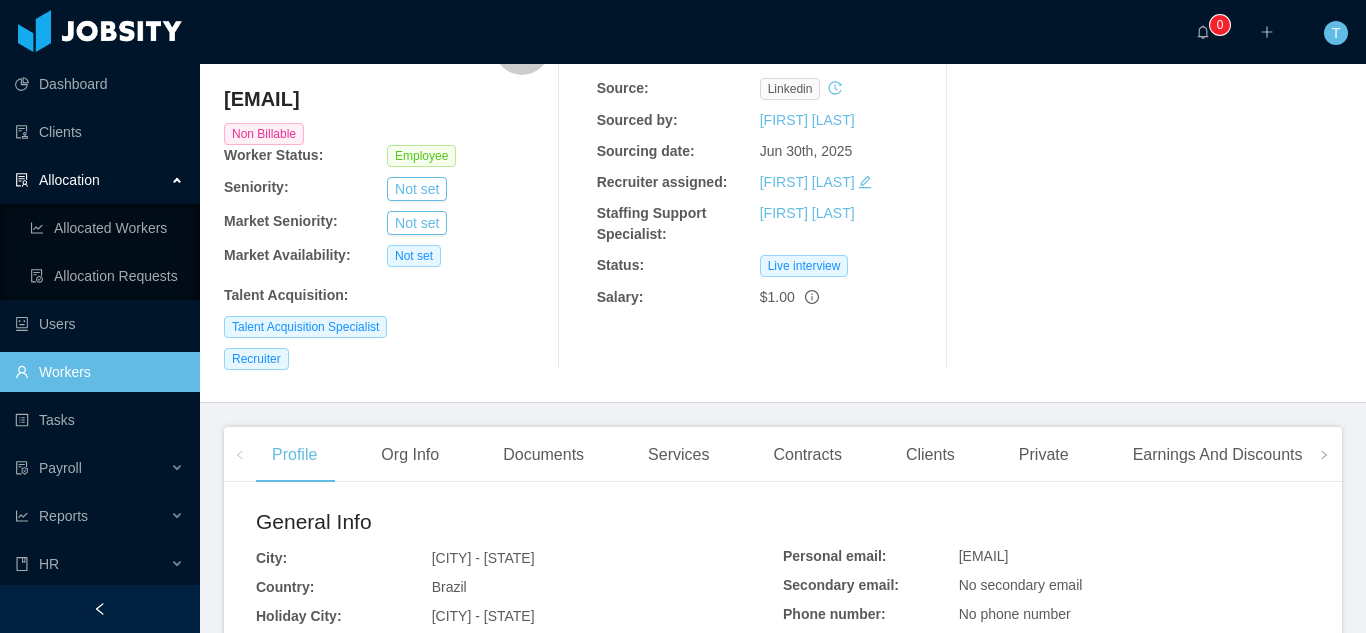scroll, scrollTop: 0, scrollLeft: 0, axis: both 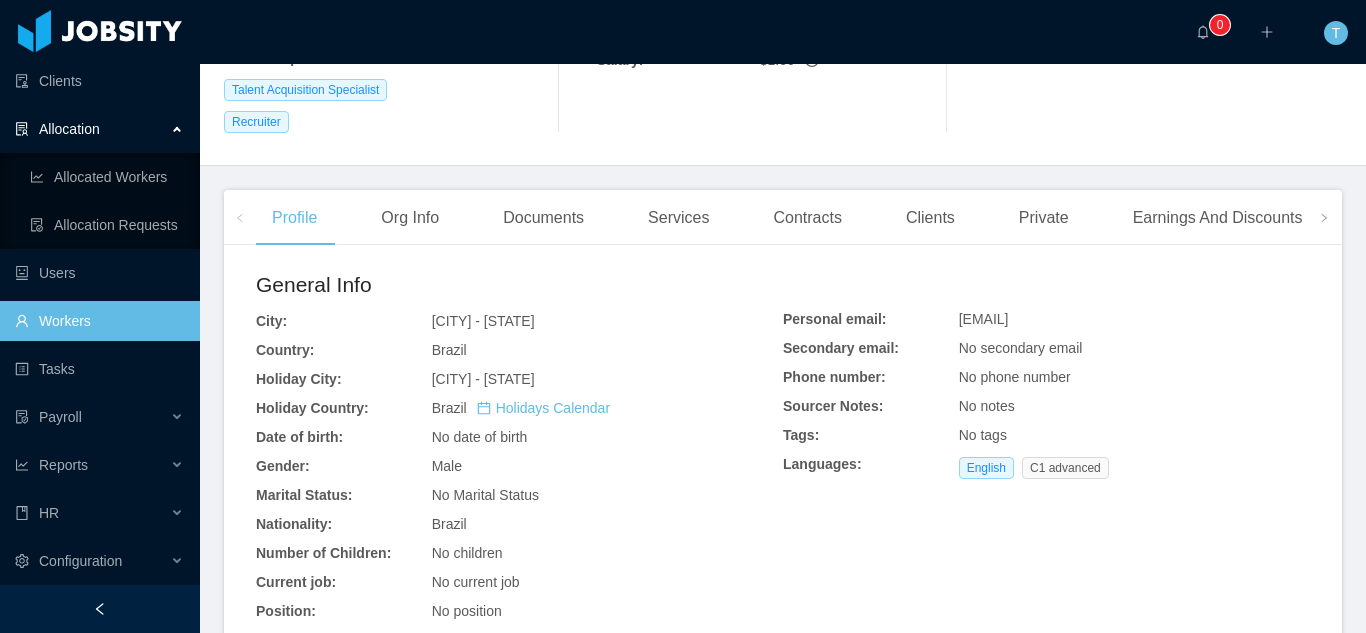 click on "Workers" at bounding box center (99, 321) 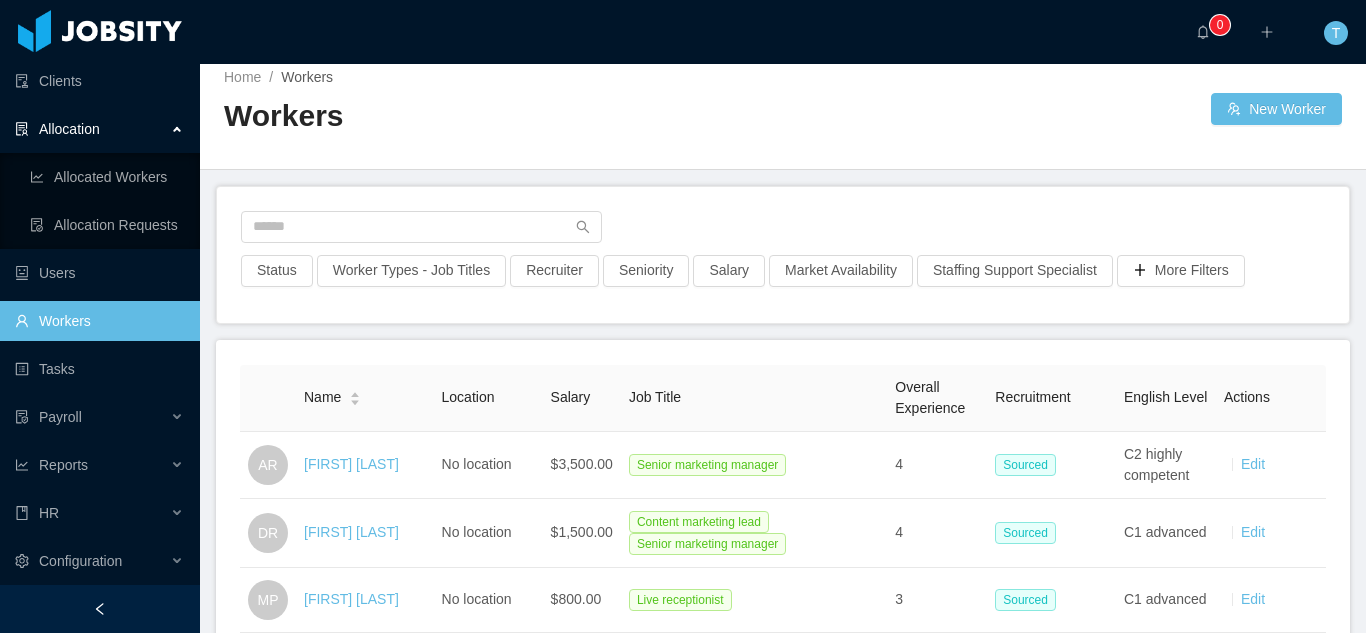 scroll, scrollTop: 358, scrollLeft: 0, axis: vertical 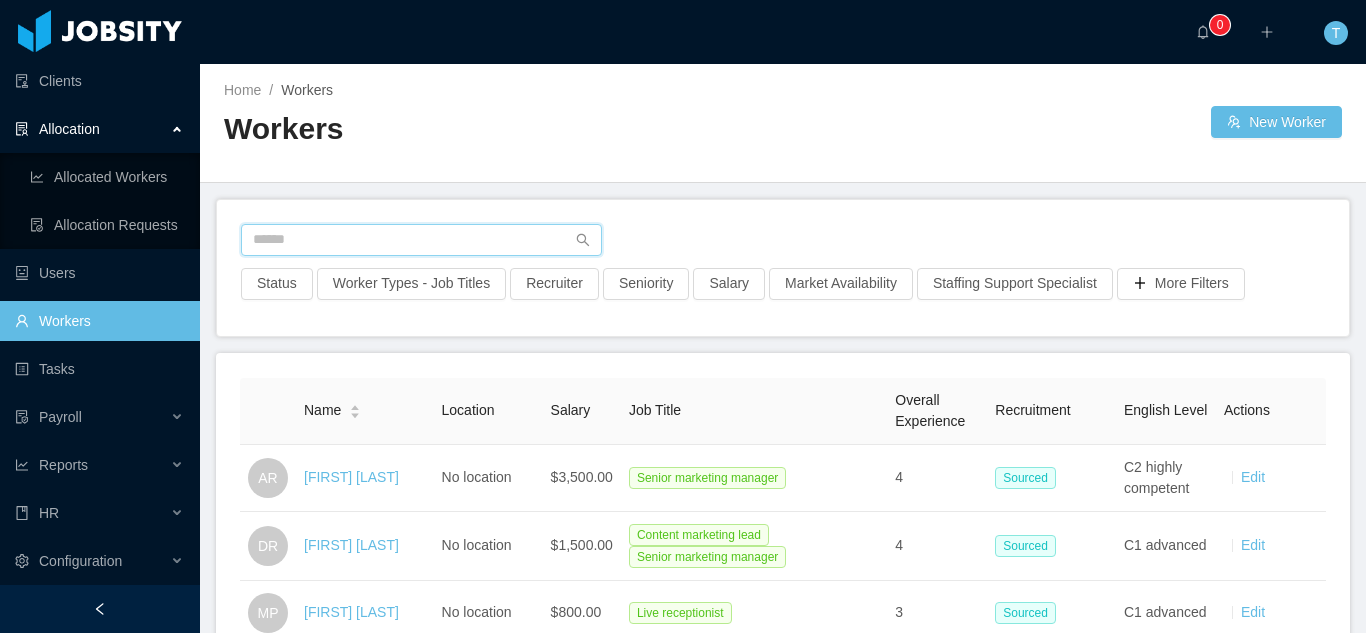 click at bounding box center [421, 240] 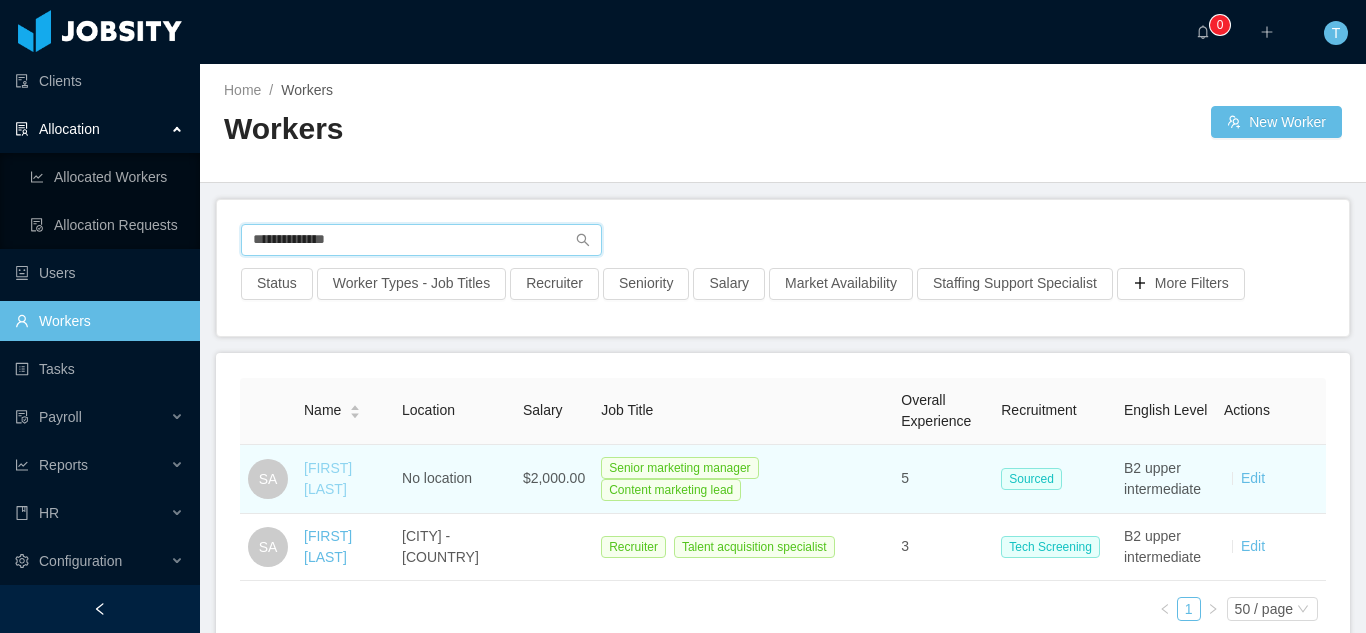 type on "**********" 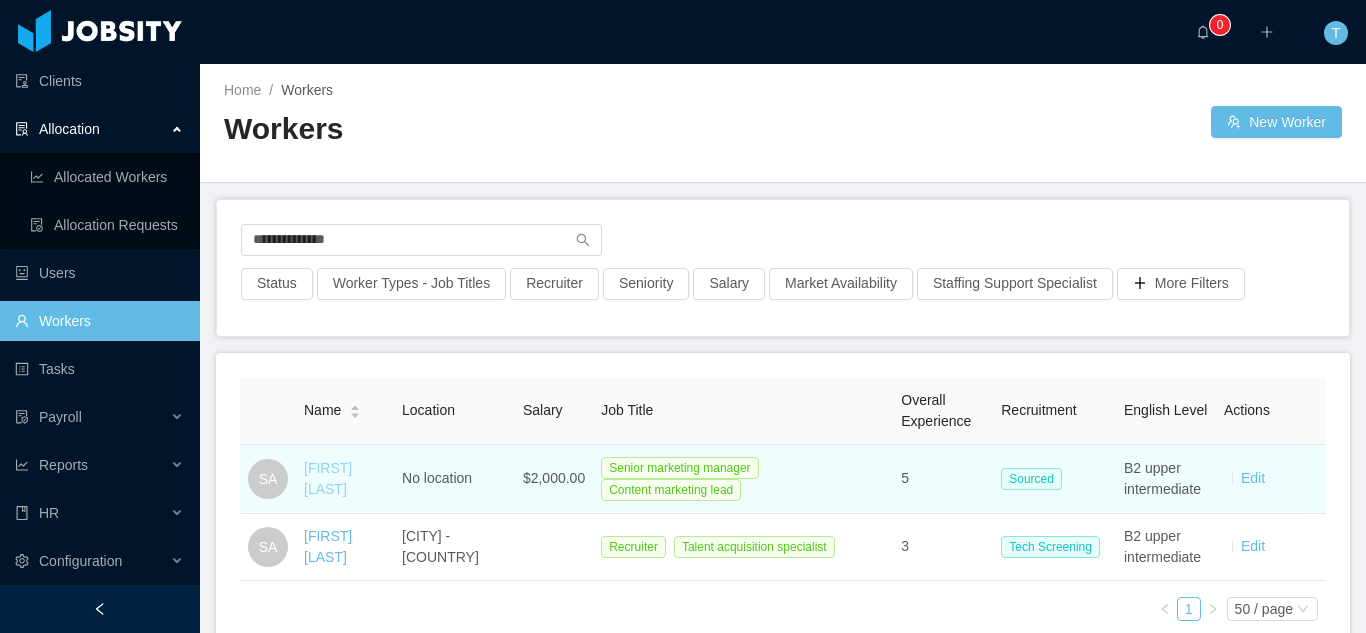 click on "[FIRST] [LAST]" at bounding box center [328, 478] 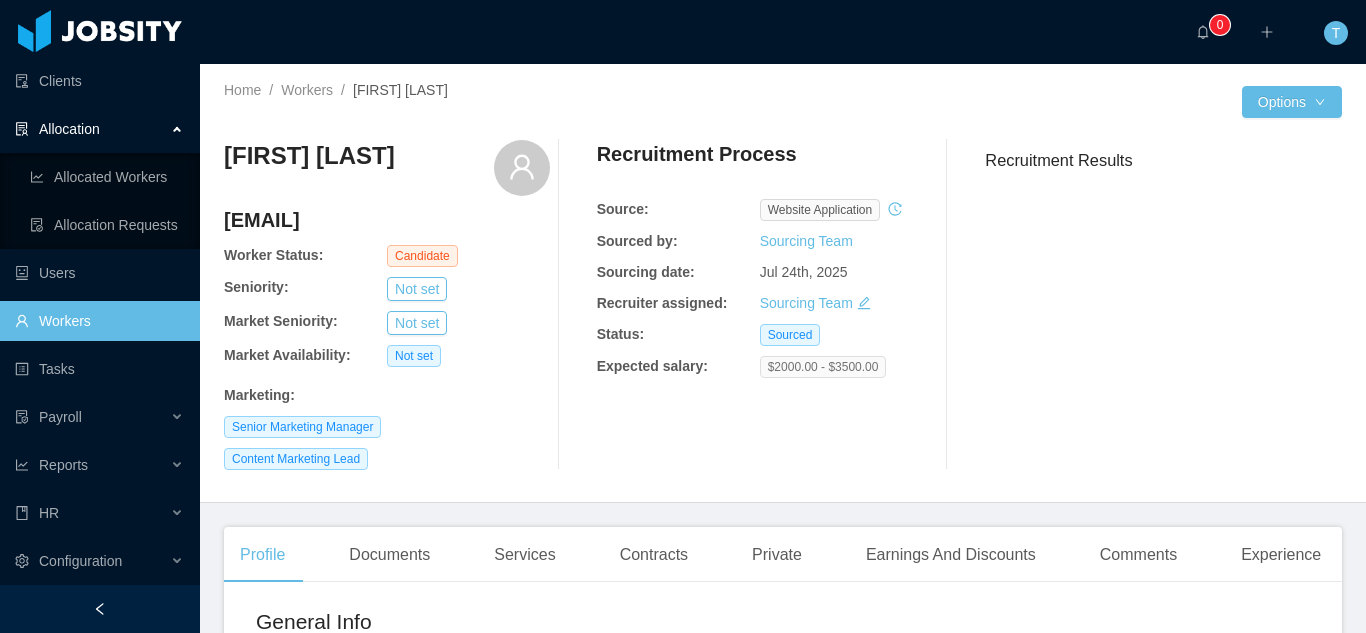 click on "$2000.00 - $3500.00" at bounding box center (823, 367) 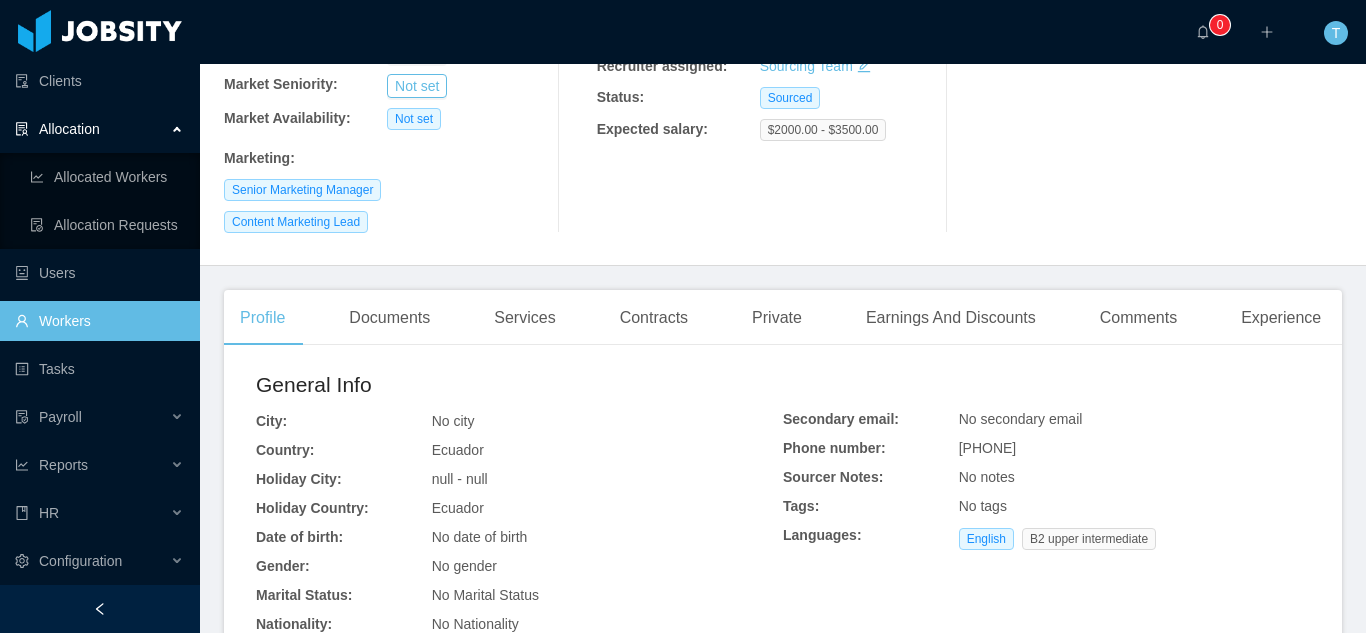 scroll, scrollTop: 227, scrollLeft: 0, axis: vertical 